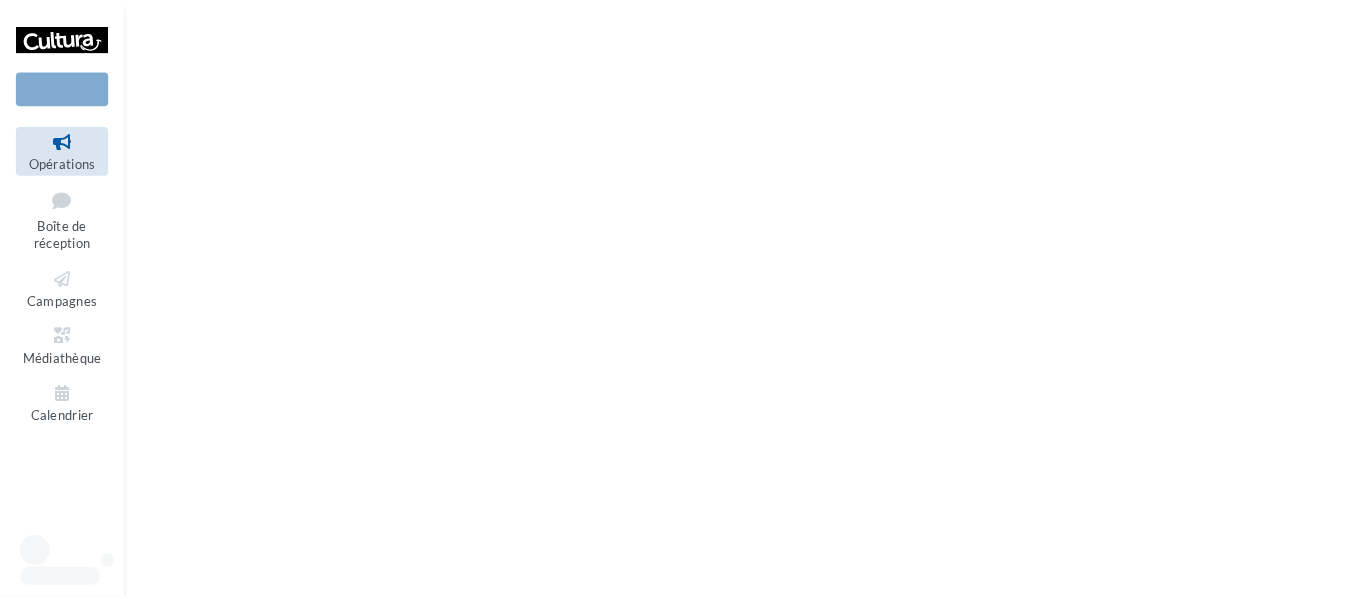 scroll, scrollTop: 0, scrollLeft: 0, axis: both 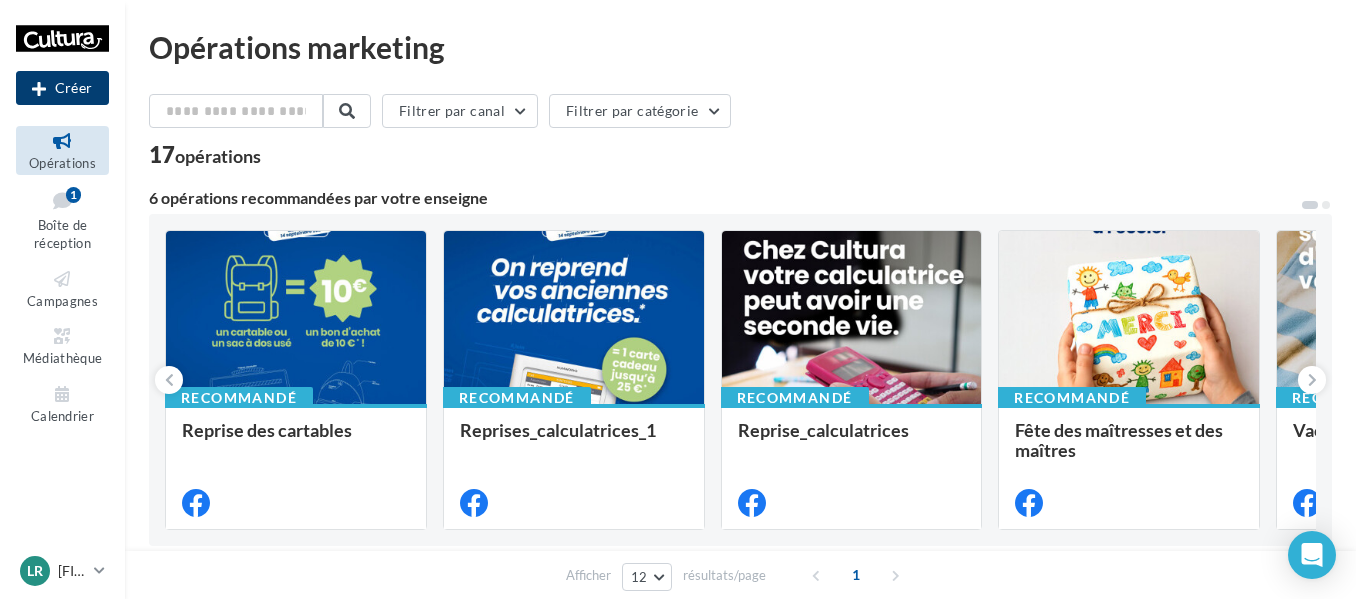 click on "Créer" at bounding box center (62, 88) 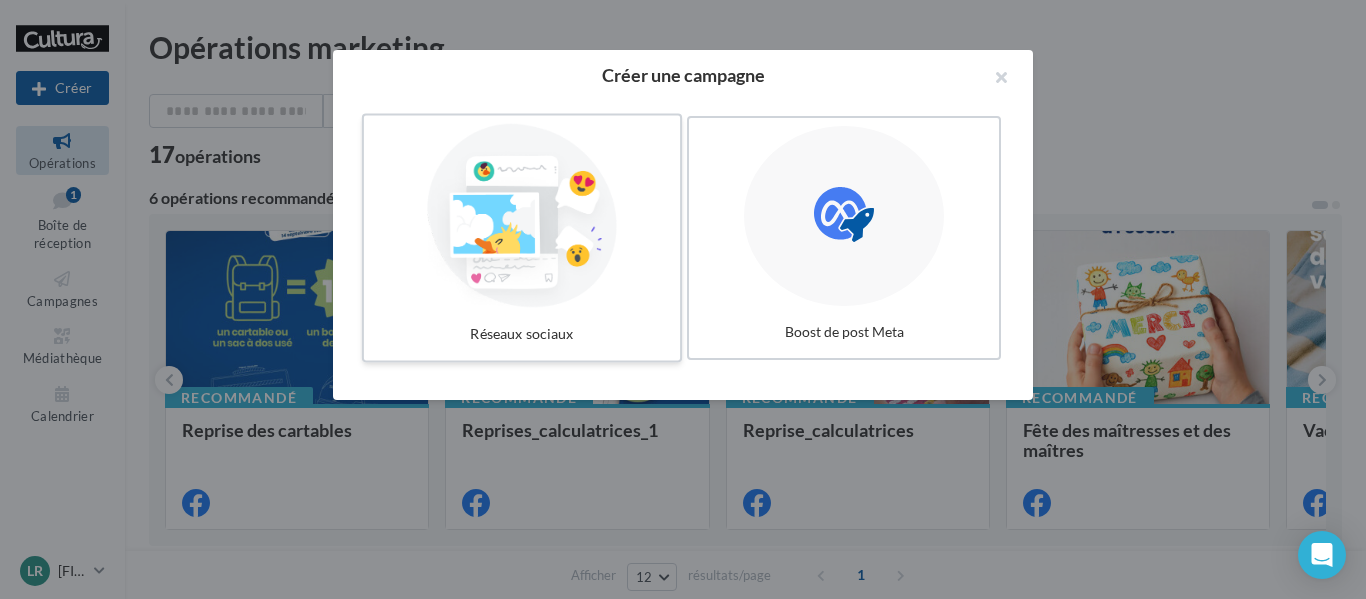 click at bounding box center [522, 216] 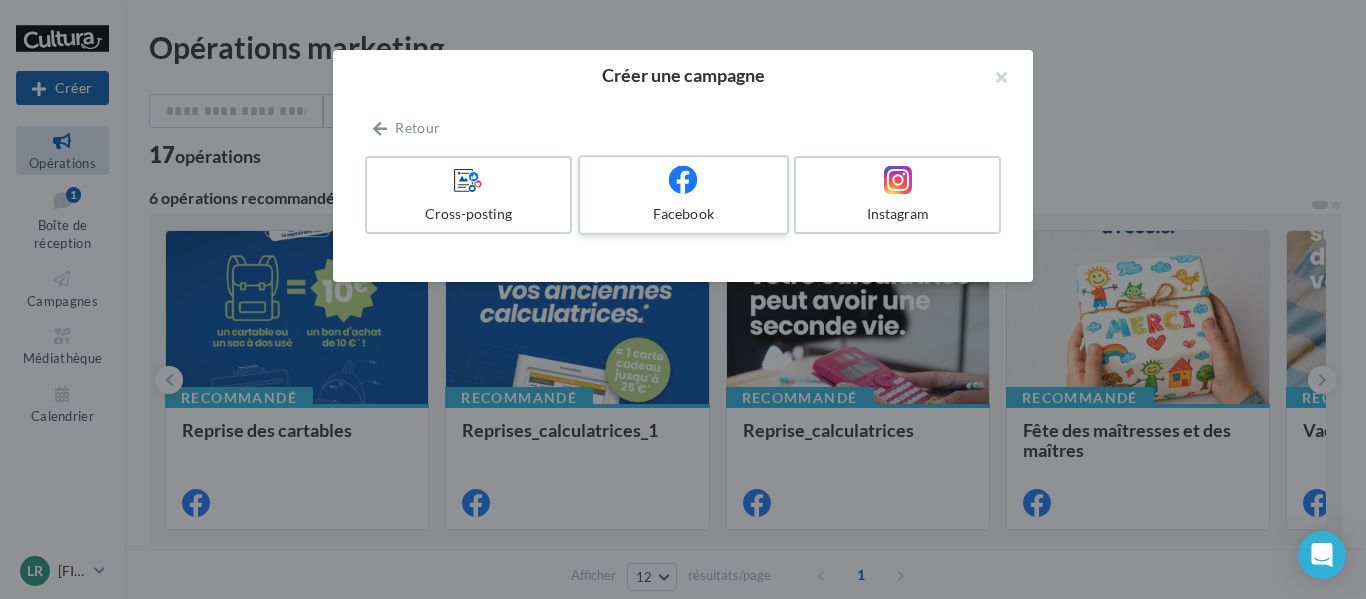 click on "Facebook" at bounding box center [683, 195] 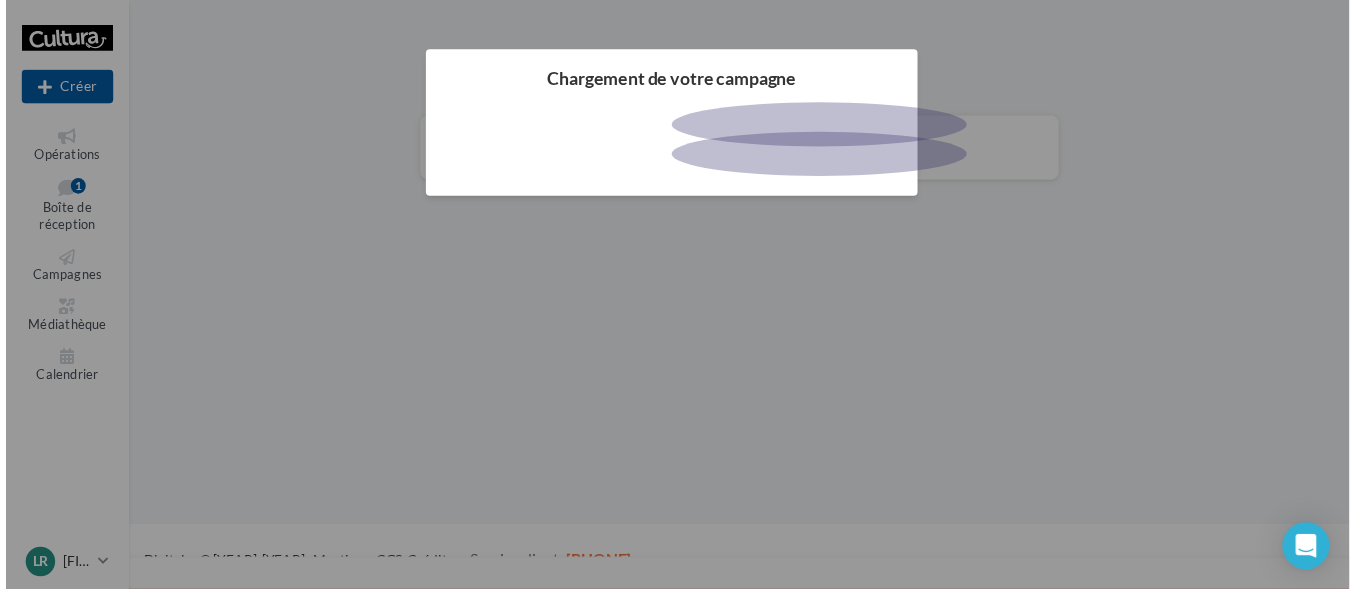 scroll, scrollTop: 0, scrollLeft: 0, axis: both 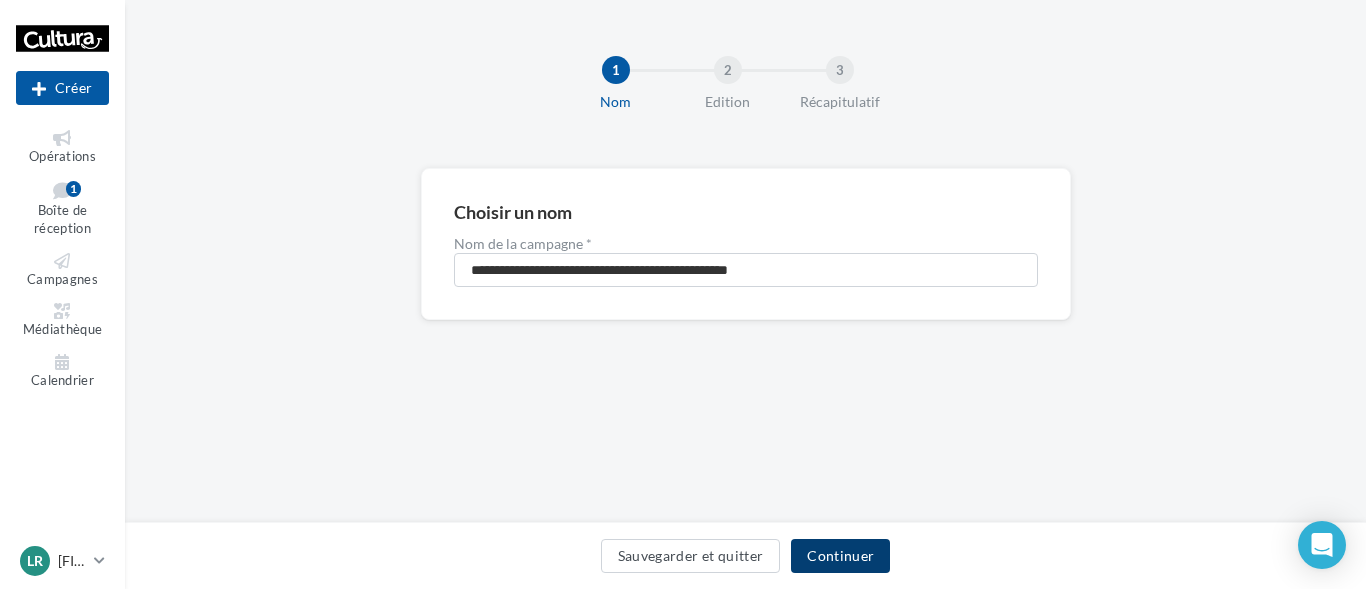 click on "Continuer" at bounding box center (840, 556) 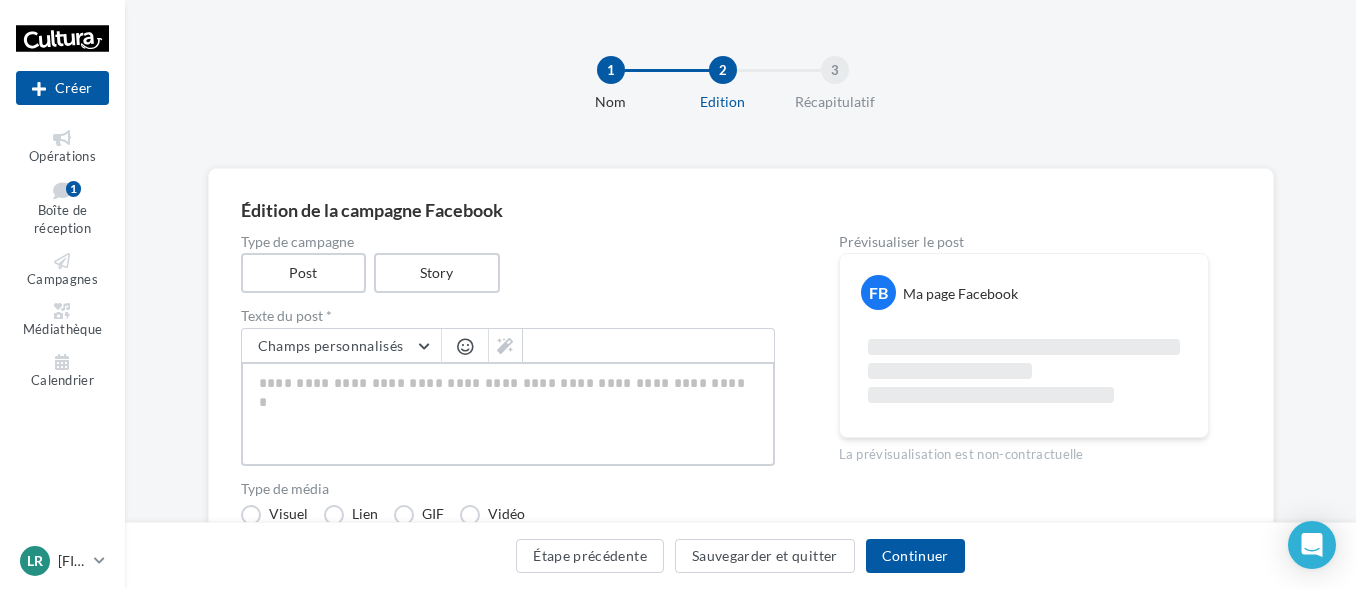 click at bounding box center (508, 414) 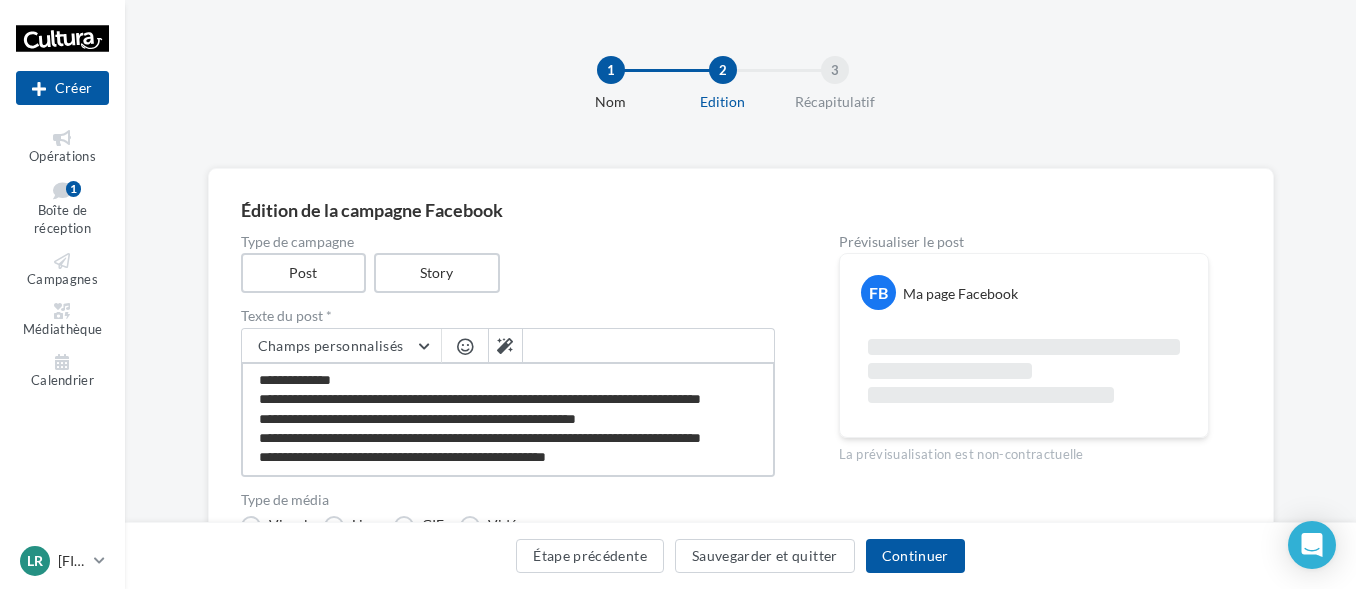 scroll, scrollTop: 0, scrollLeft: 0, axis: both 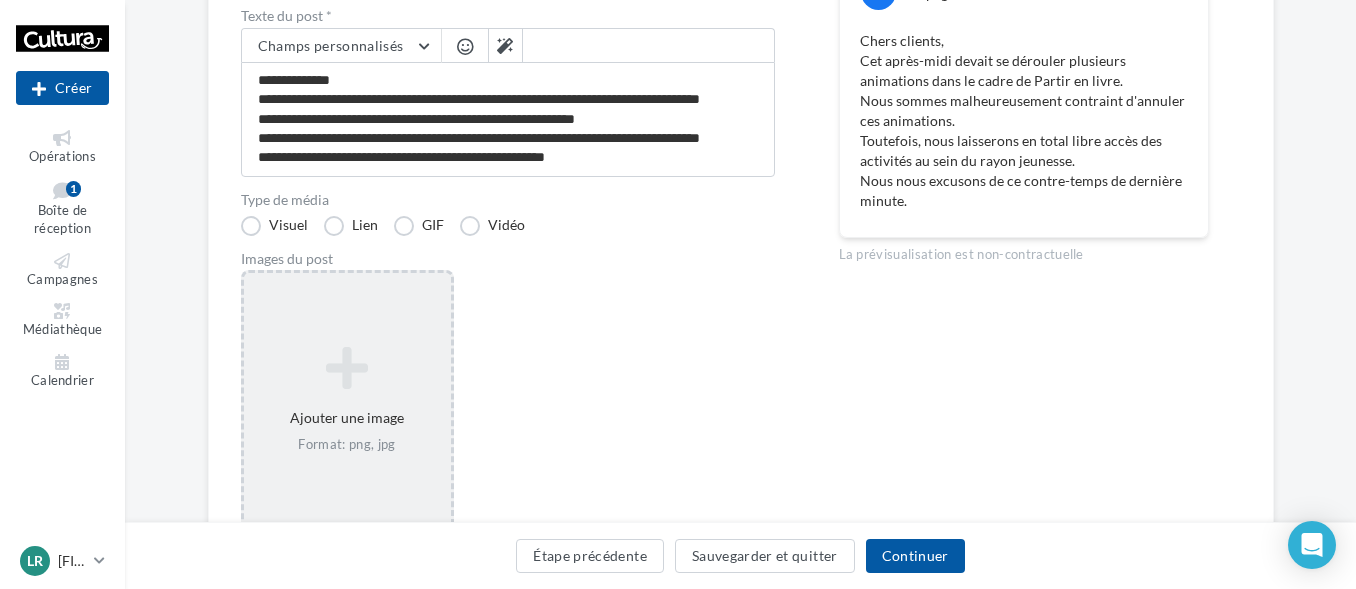 click on "Ajouter une image     Format: png, jpg" at bounding box center (347, 400) 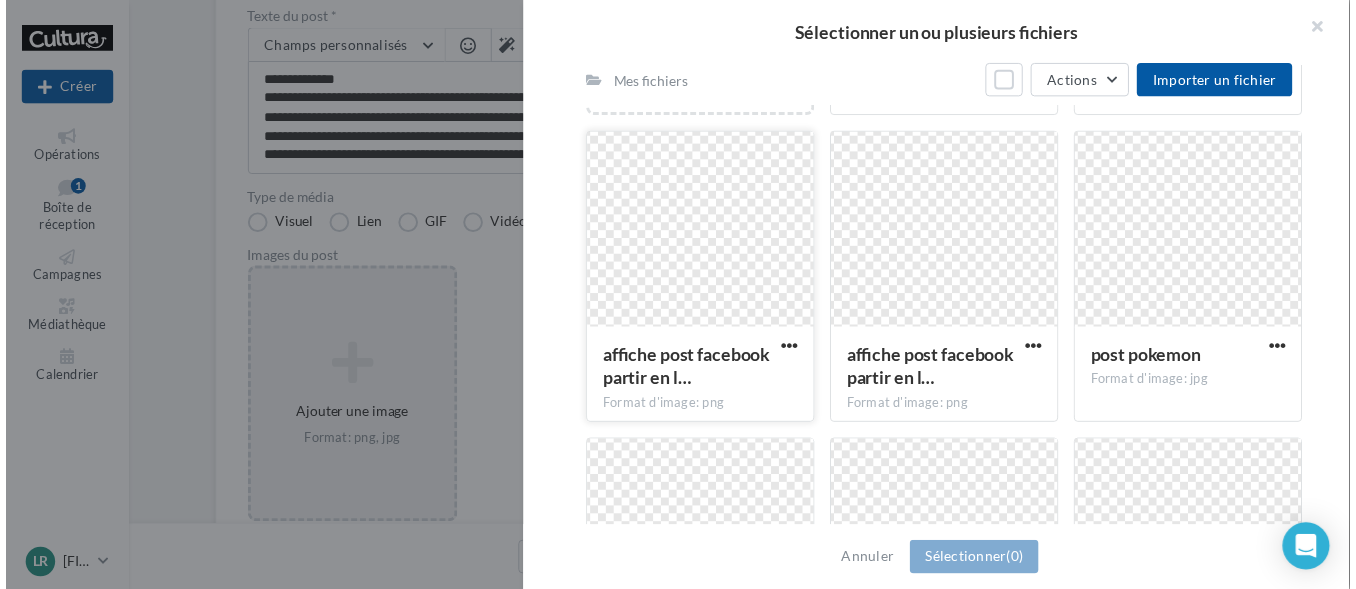 scroll, scrollTop: 536, scrollLeft: 0, axis: vertical 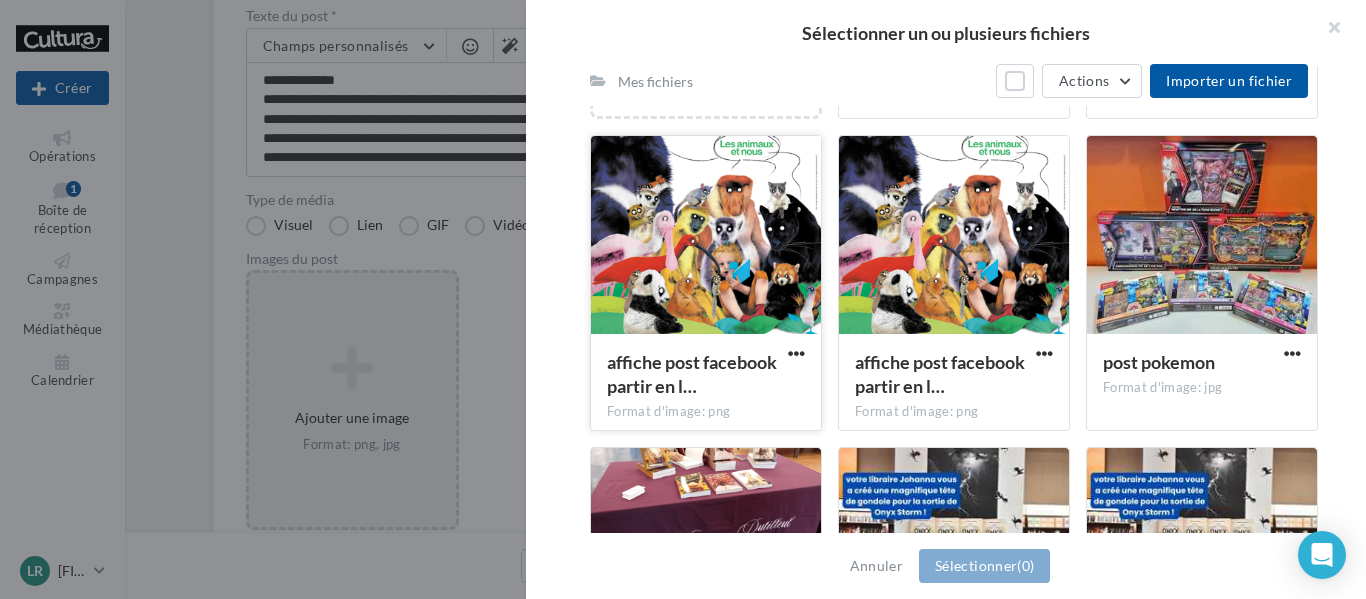 click at bounding box center [954, -76] 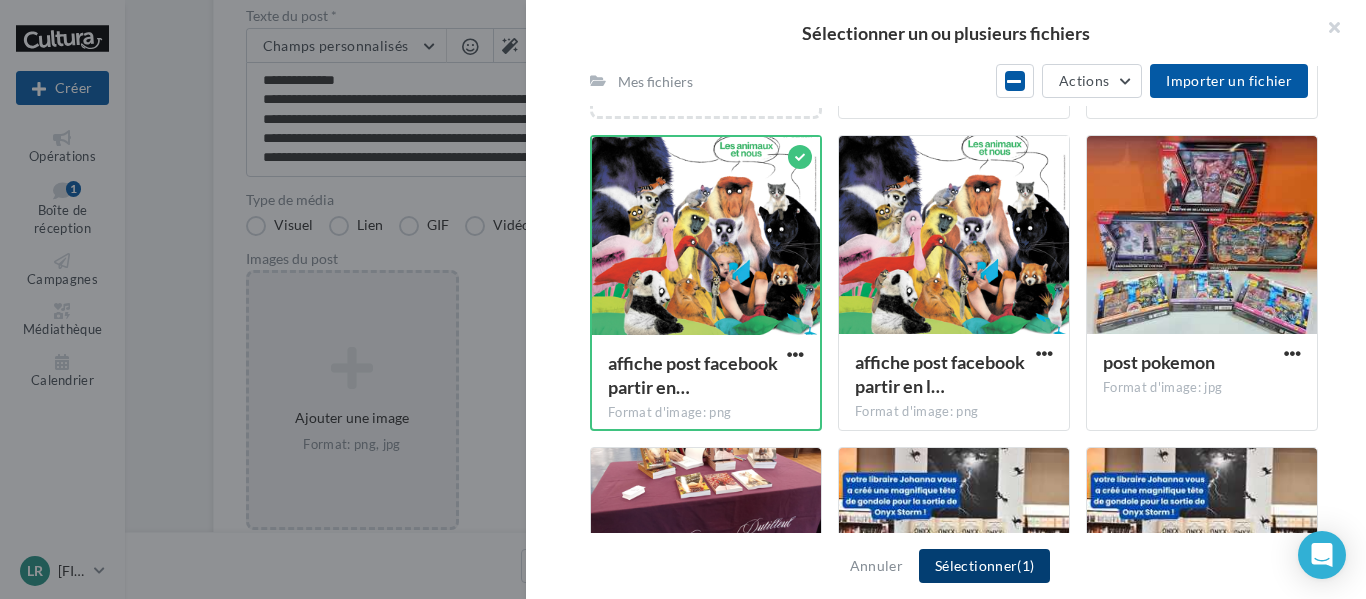 click on "Sélectionner   (1)" at bounding box center (984, 566) 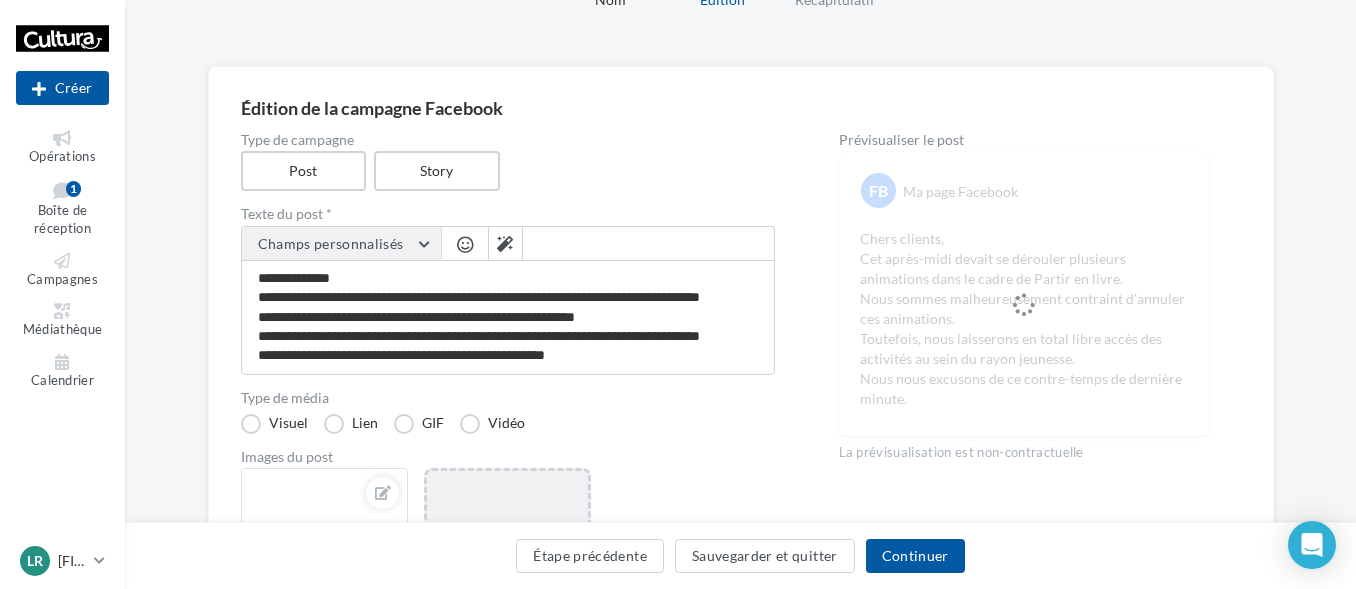scroll, scrollTop: 100, scrollLeft: 0, axis: vertical 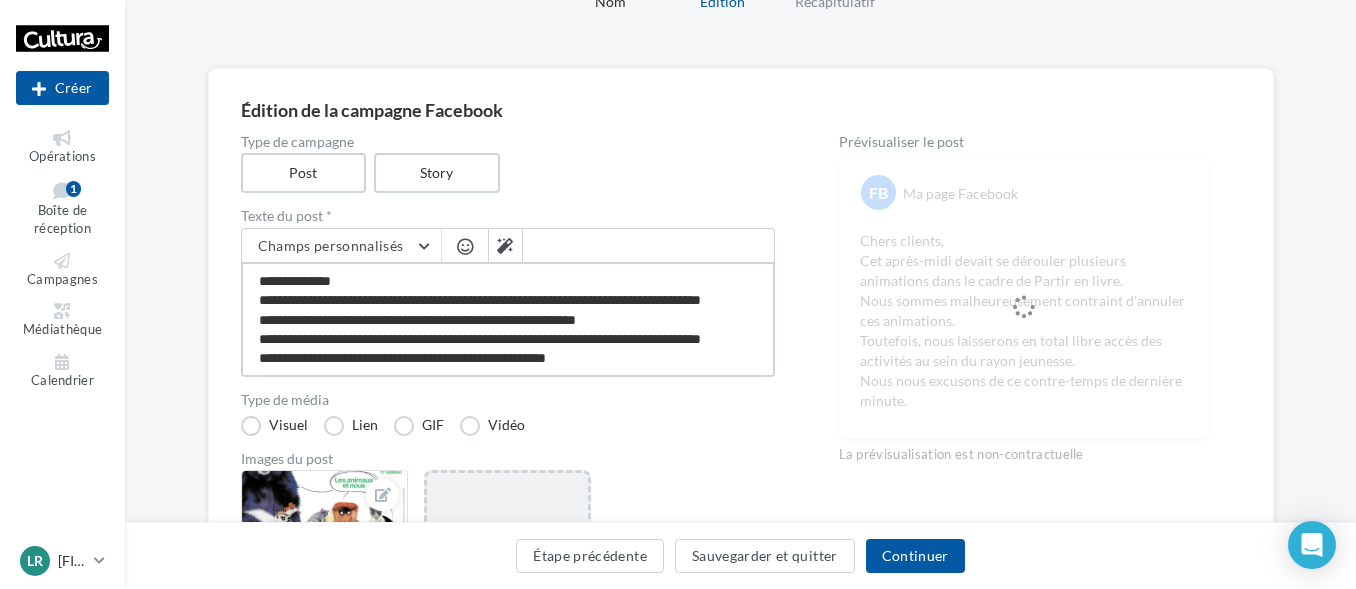 click on "**********" at bounding box center (508, 319) 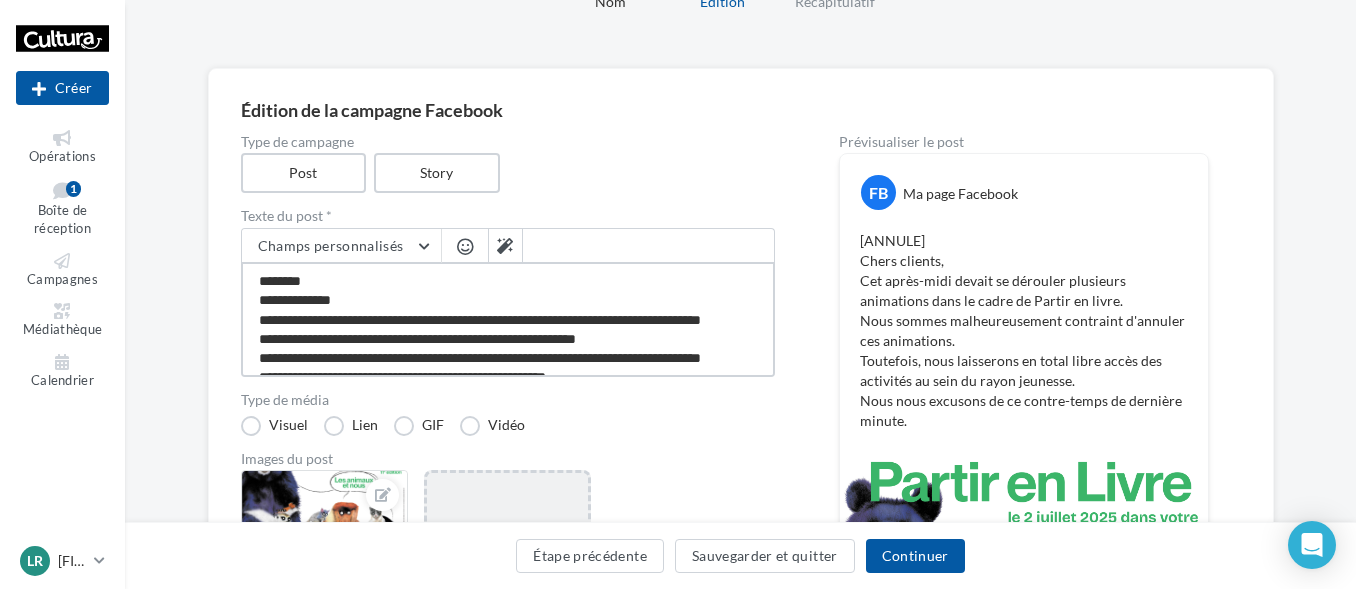 click on "**********" at bounding box center (508, 319) 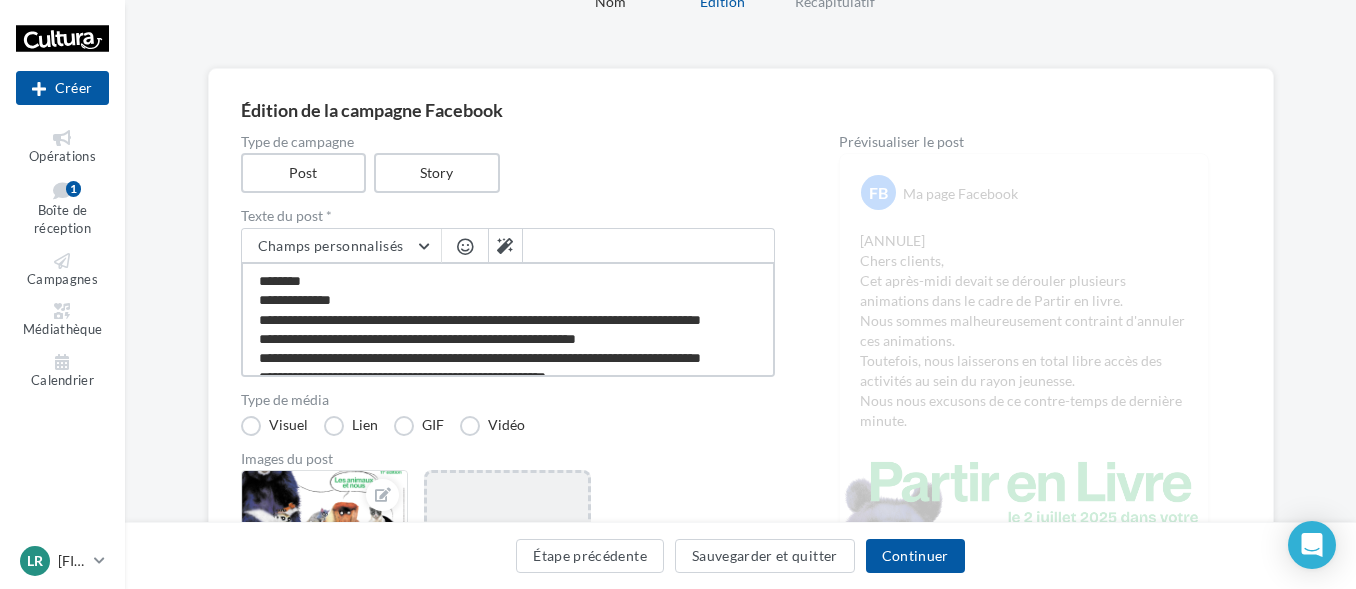 click on "**********" at bounding box center [508, 319] 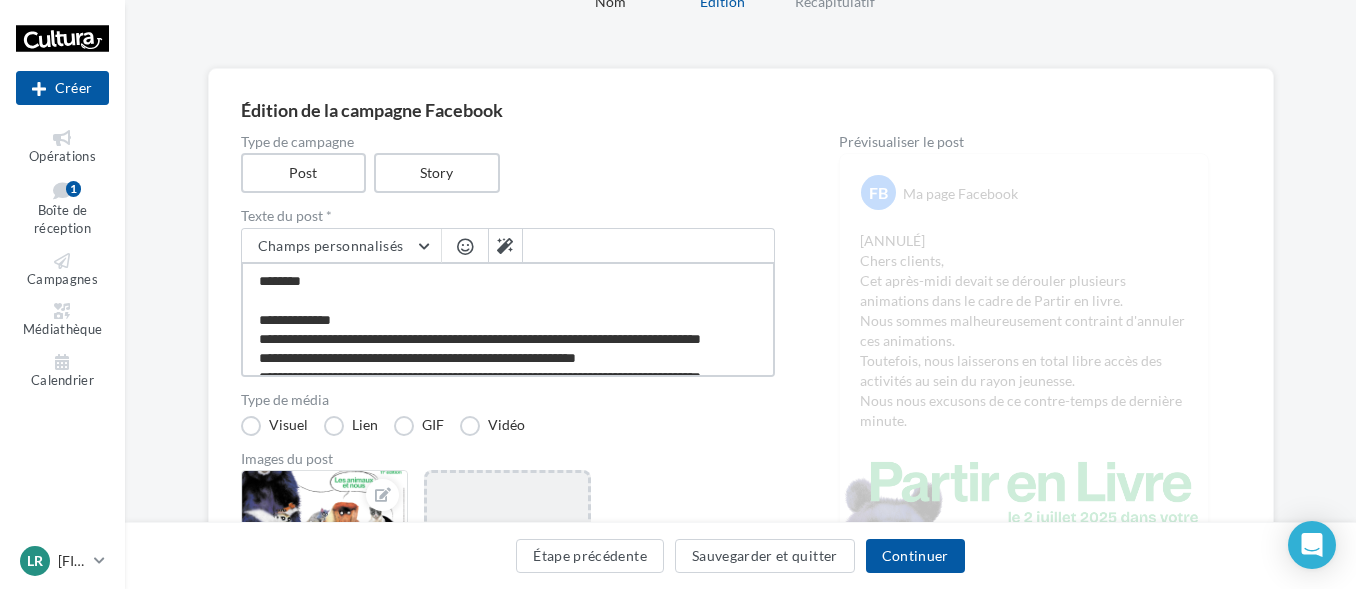 scroll, scrollTop: 400, scrollLeft: 0, axis: vertical 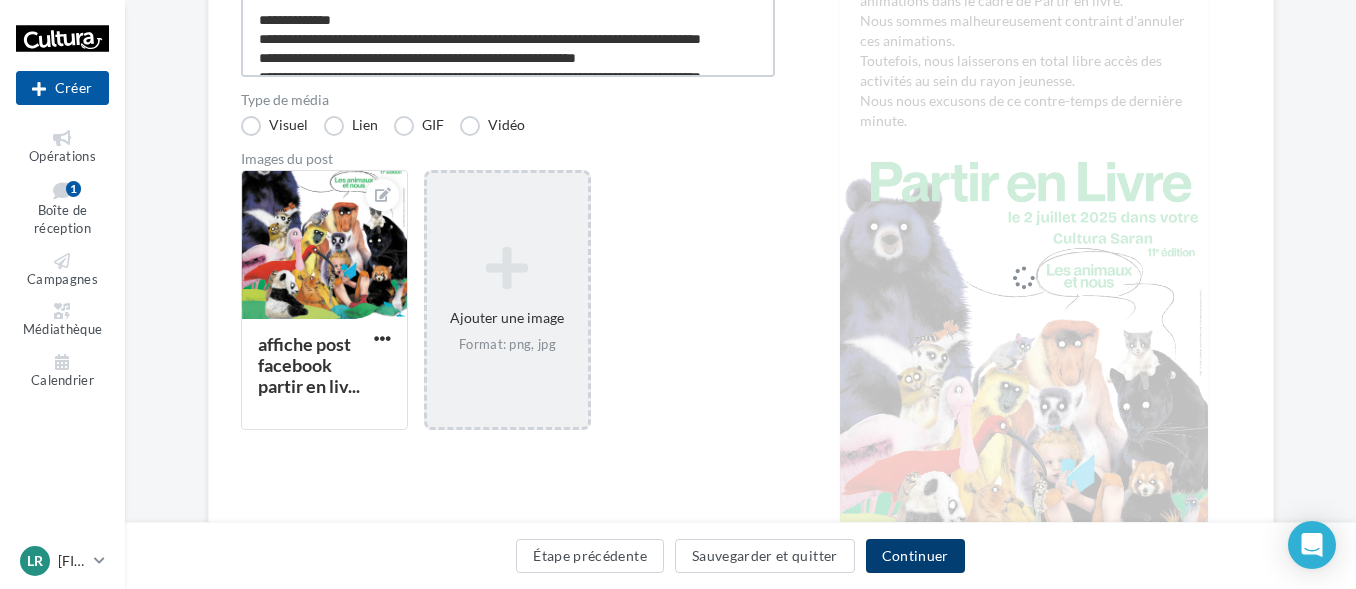 type on "**********" 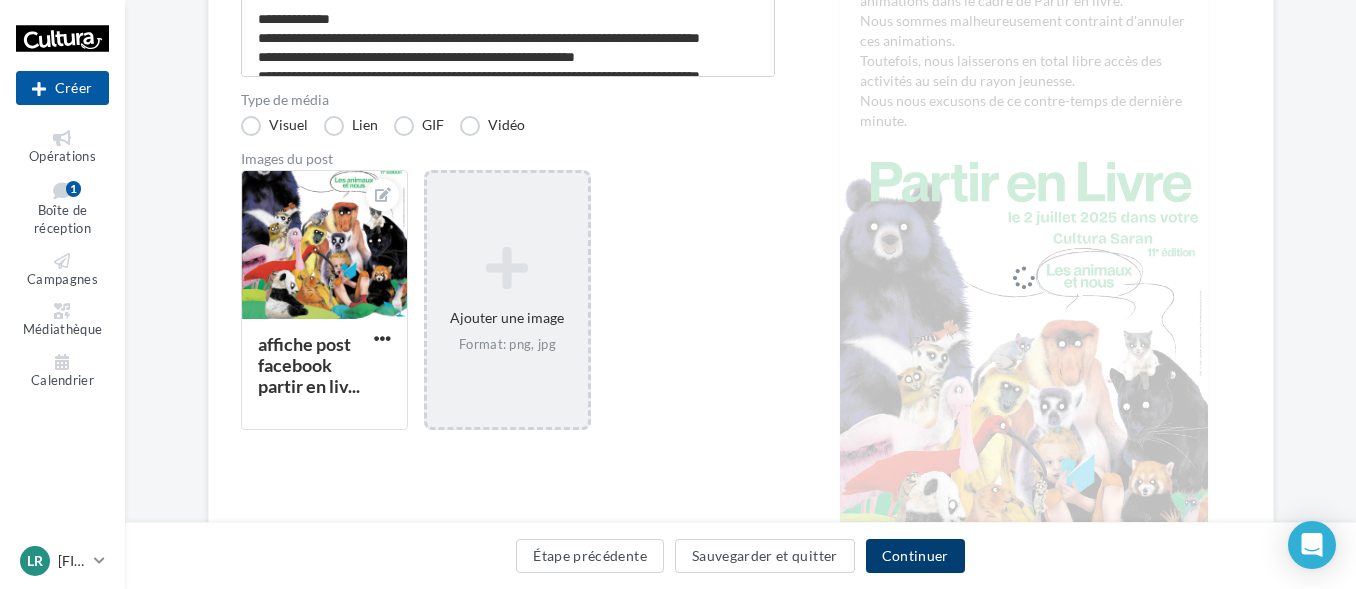 click on "Continuer" at bounding box center (915, 556) 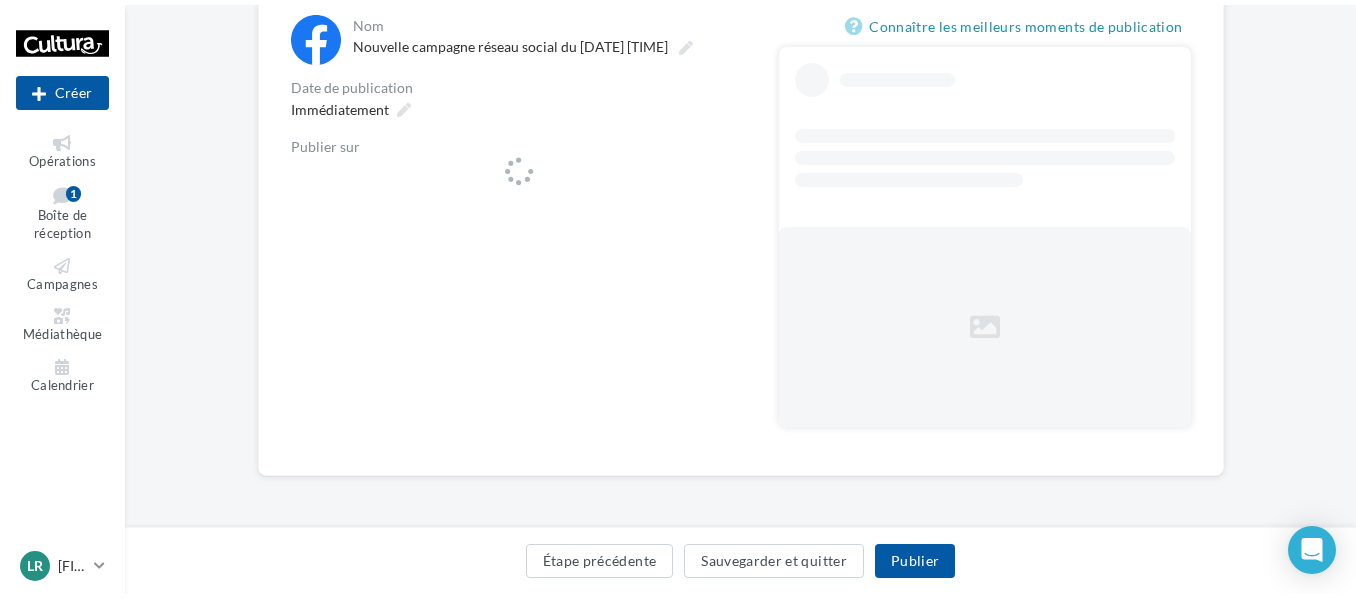 scroll, scrollTop: 0, scrollLeft: 0, axis: both 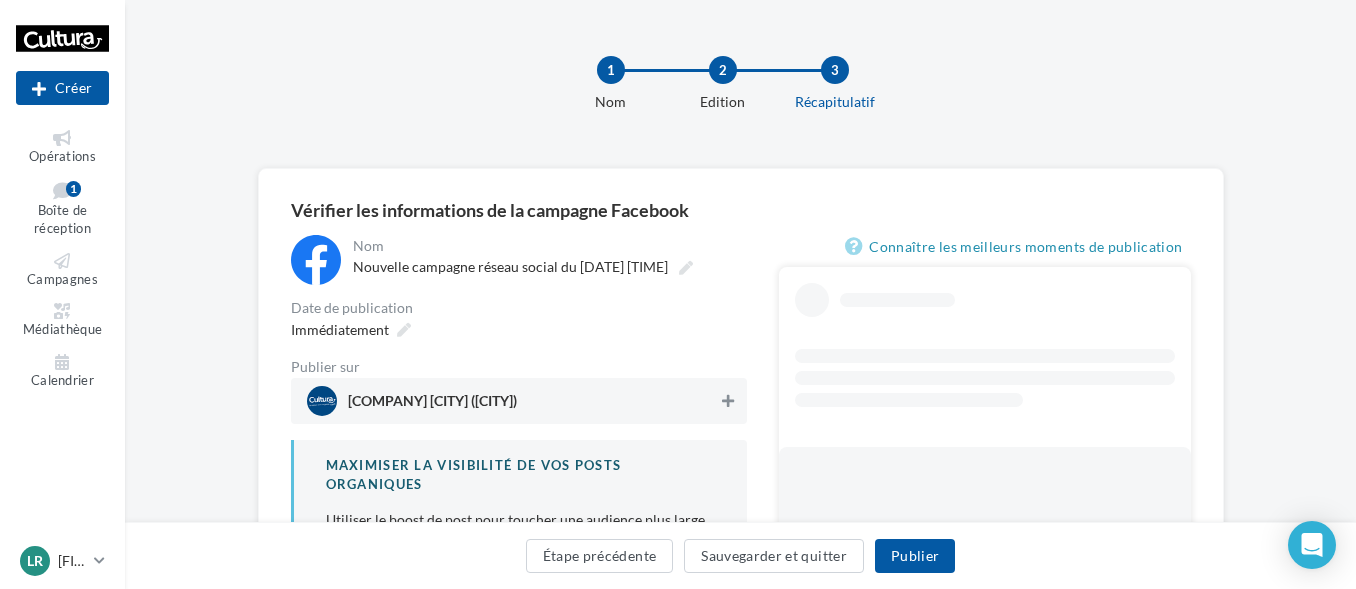 click at bounding box center (728, 401) 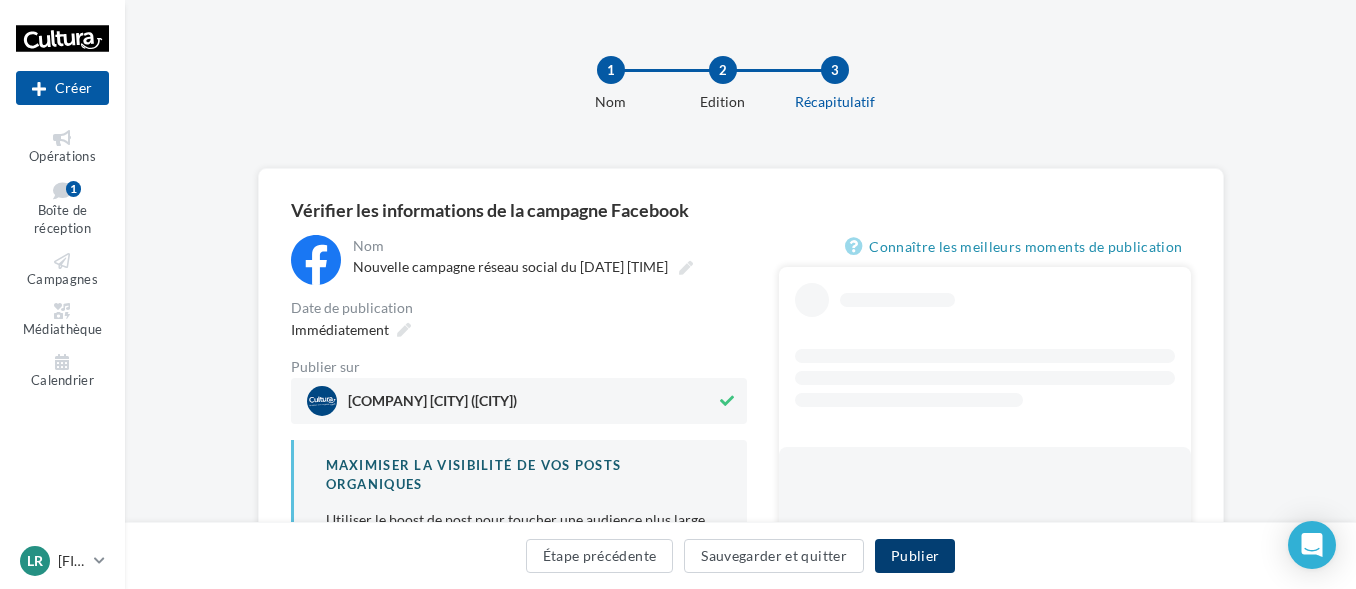 click on "Publier" at bounding box center (915, 556) 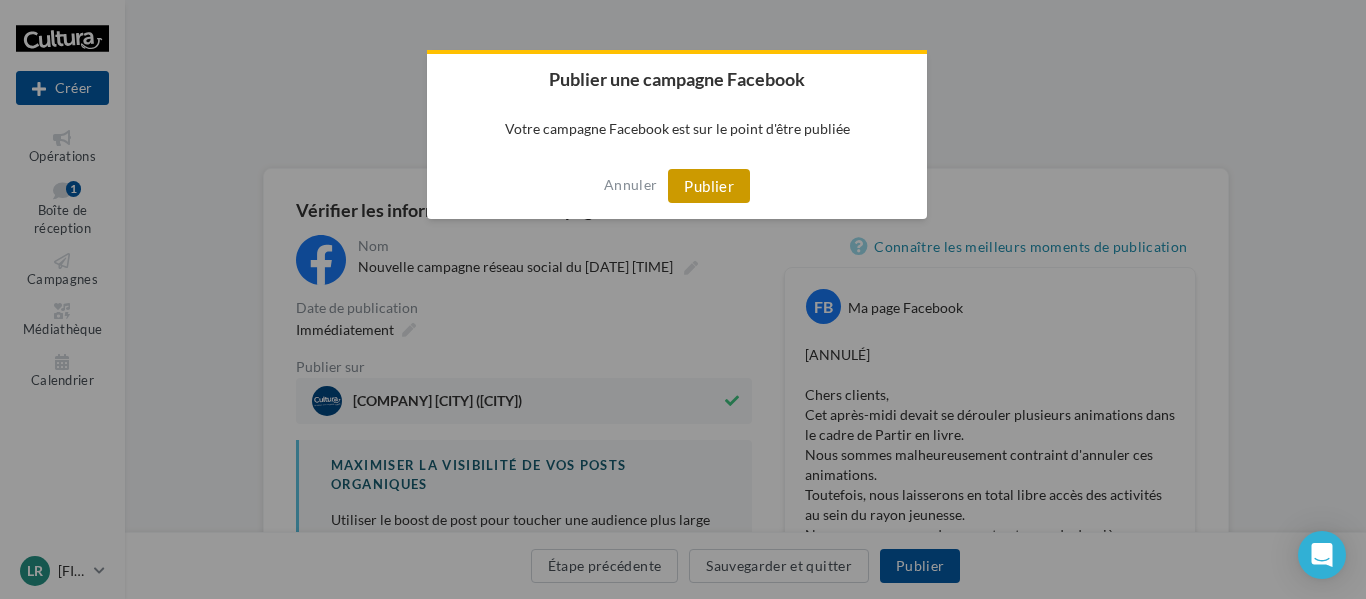 click on "Publier" at bounding box center (709, 186) 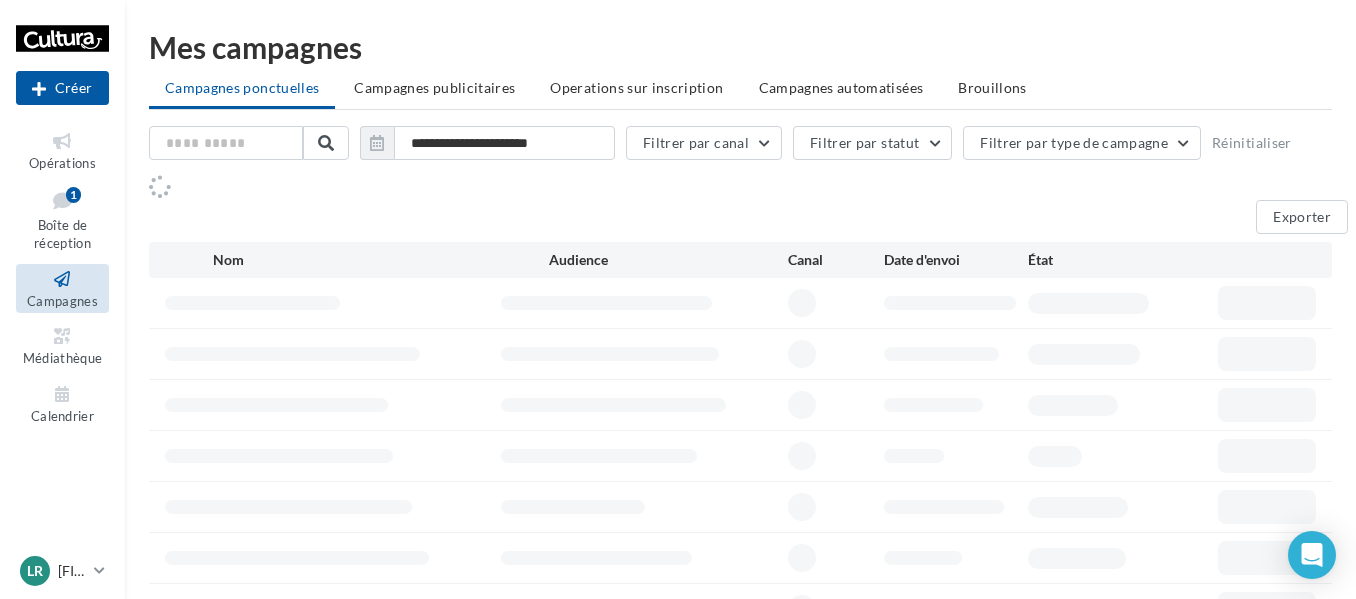 scroll, scrollTop: 0, scrollLeft: 0, axis: both 